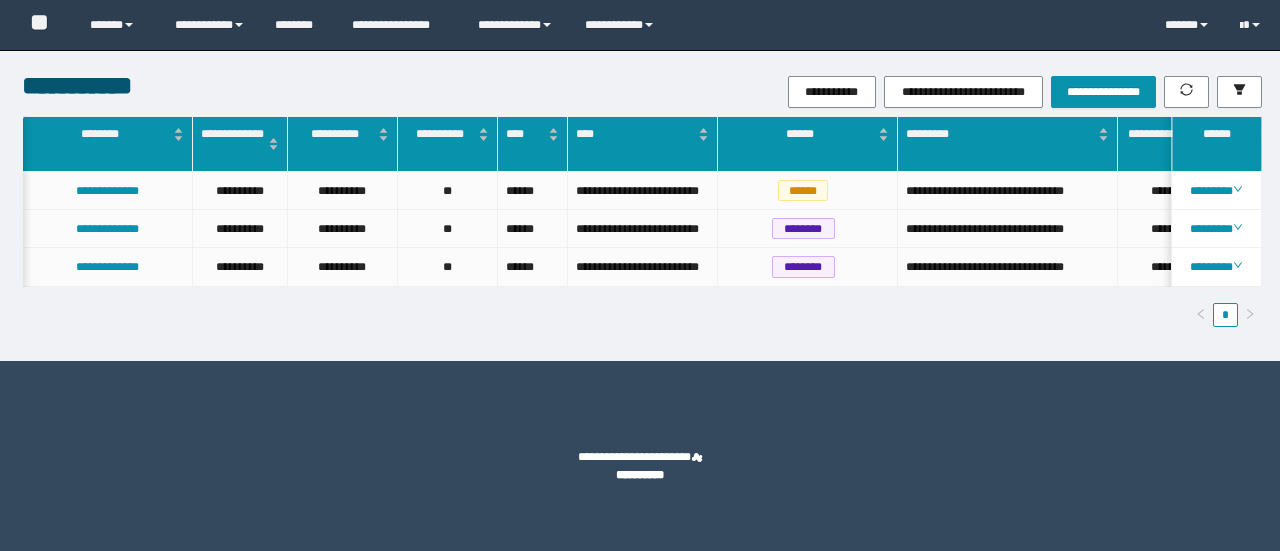 scroll, scrollTop: 0, scrollLeft: 0, axis: both 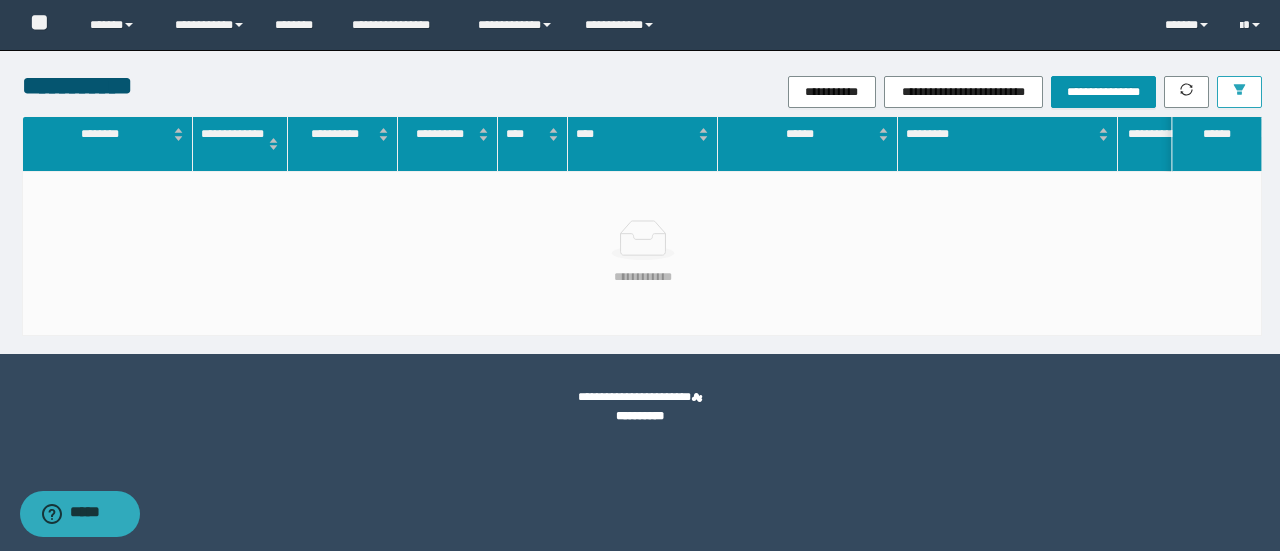 drag, startPoint x: 1272, startPoint y: 93, endPoint x: 1259, endPoint y: 89, distance: 13.601471 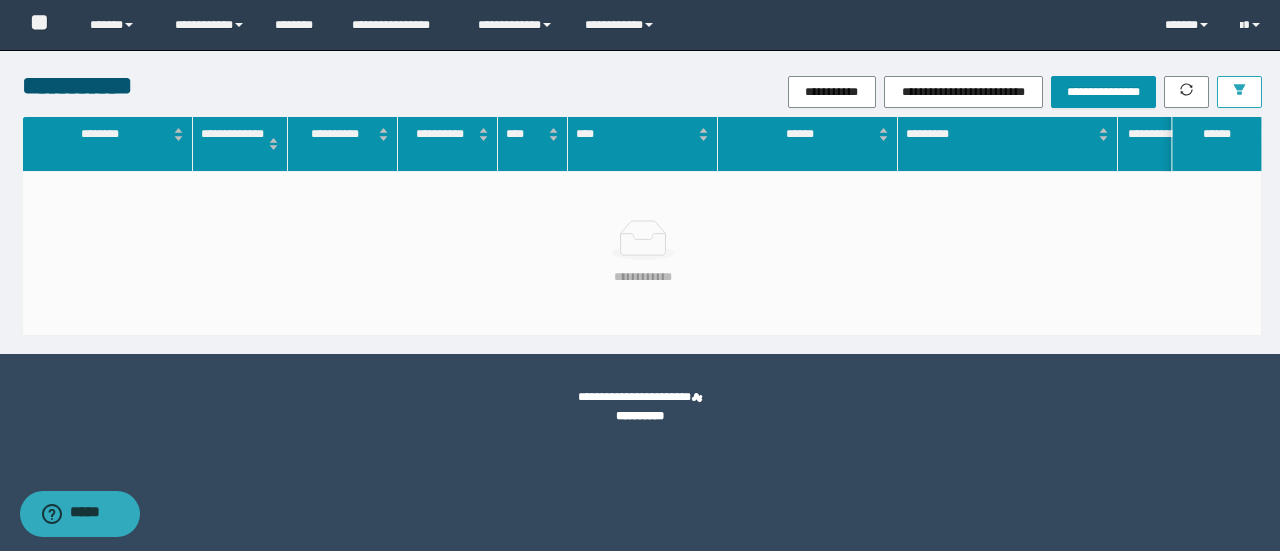 click at bounding box center (1239, 92) 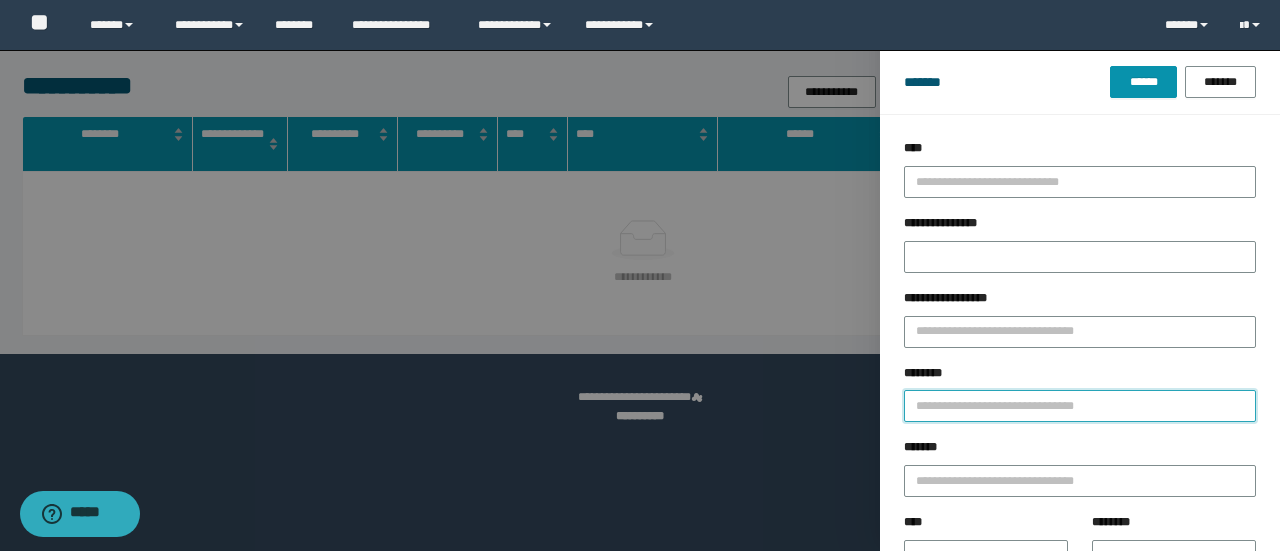 click on "********" at bounding box center [1080, 406] 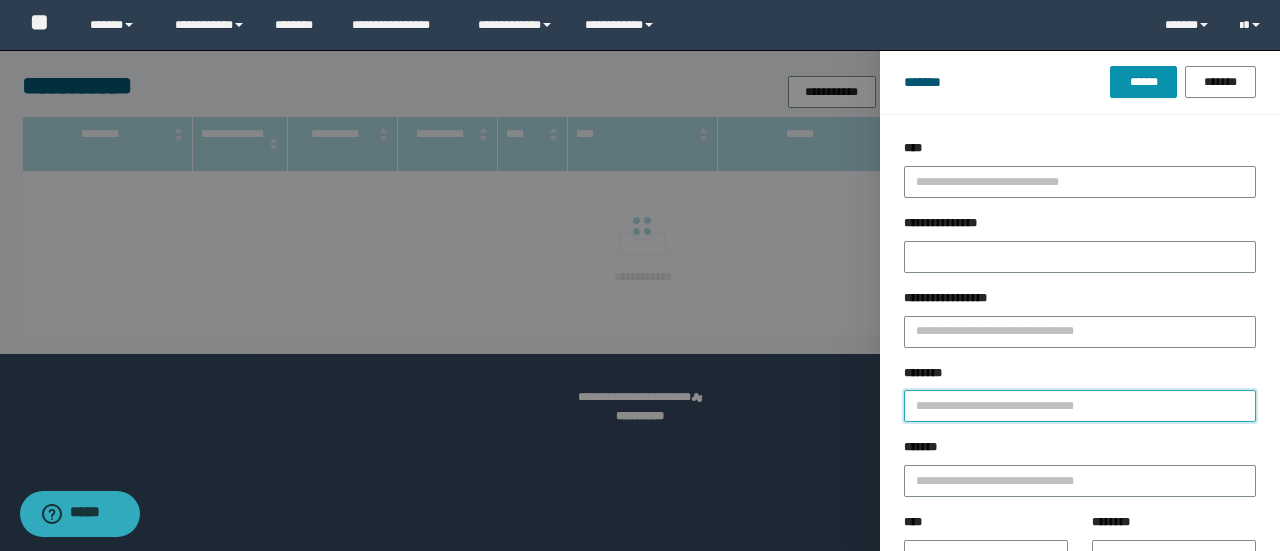 type on "*" 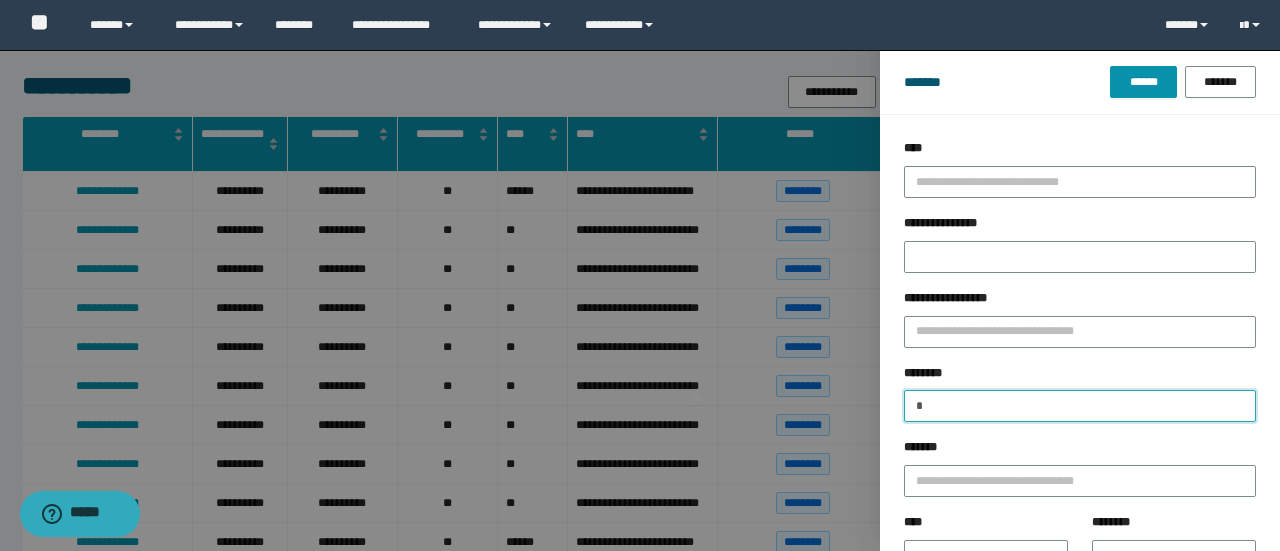 type 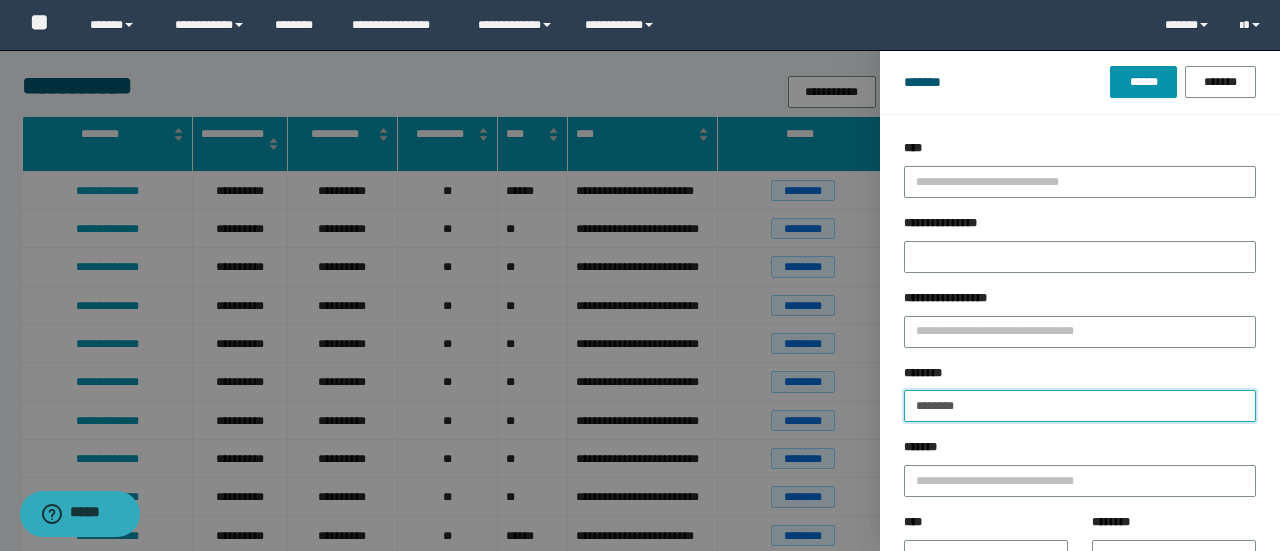 type on "********" 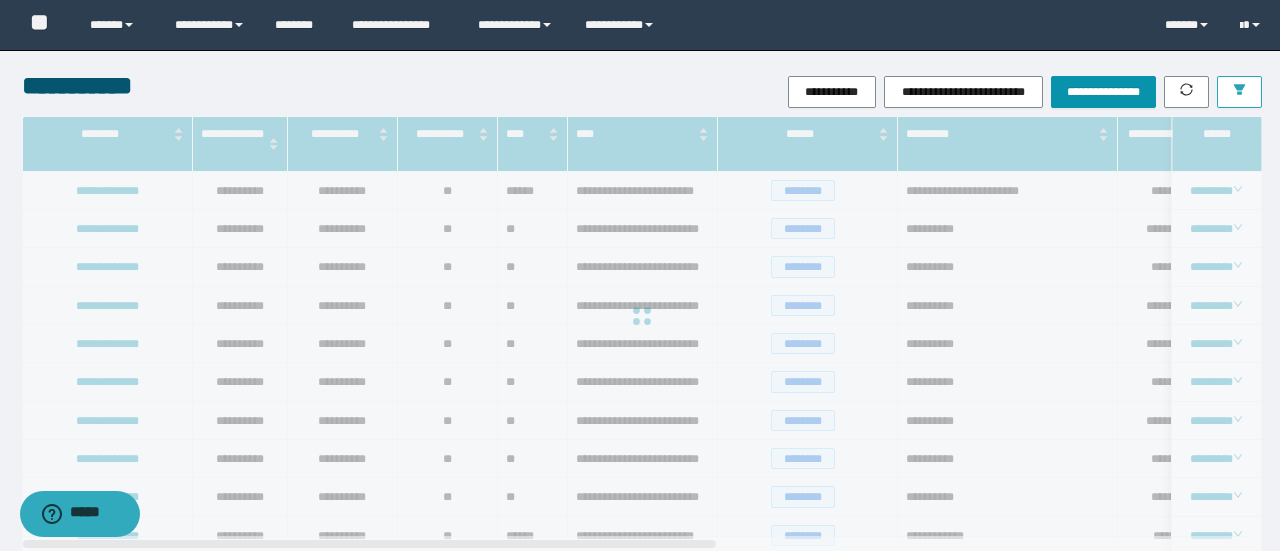 type 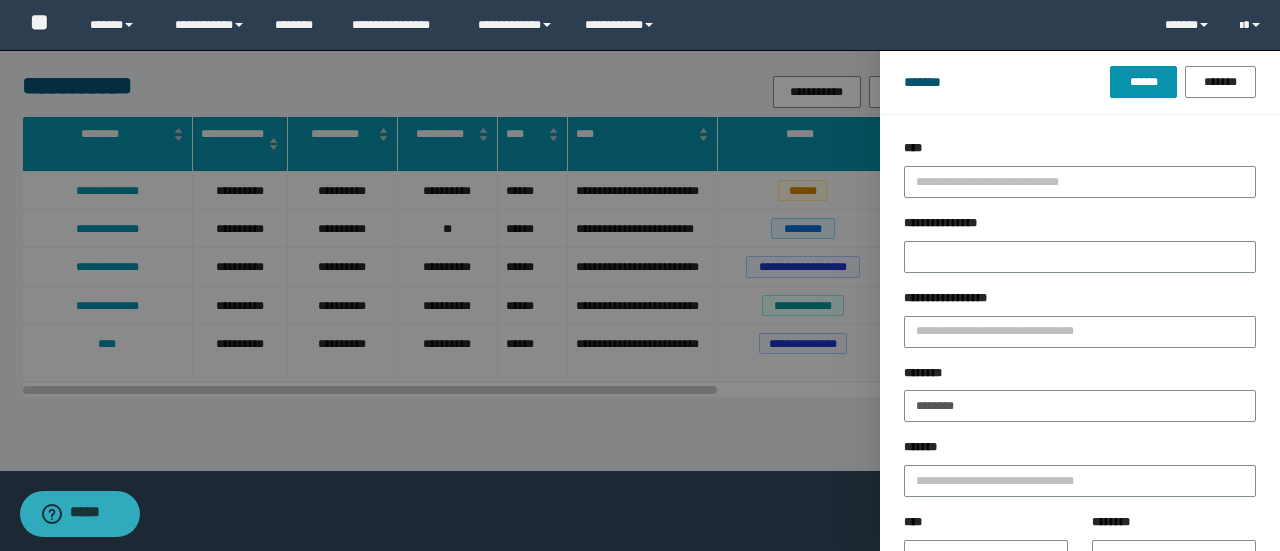 click at bounding box center (640, 275) 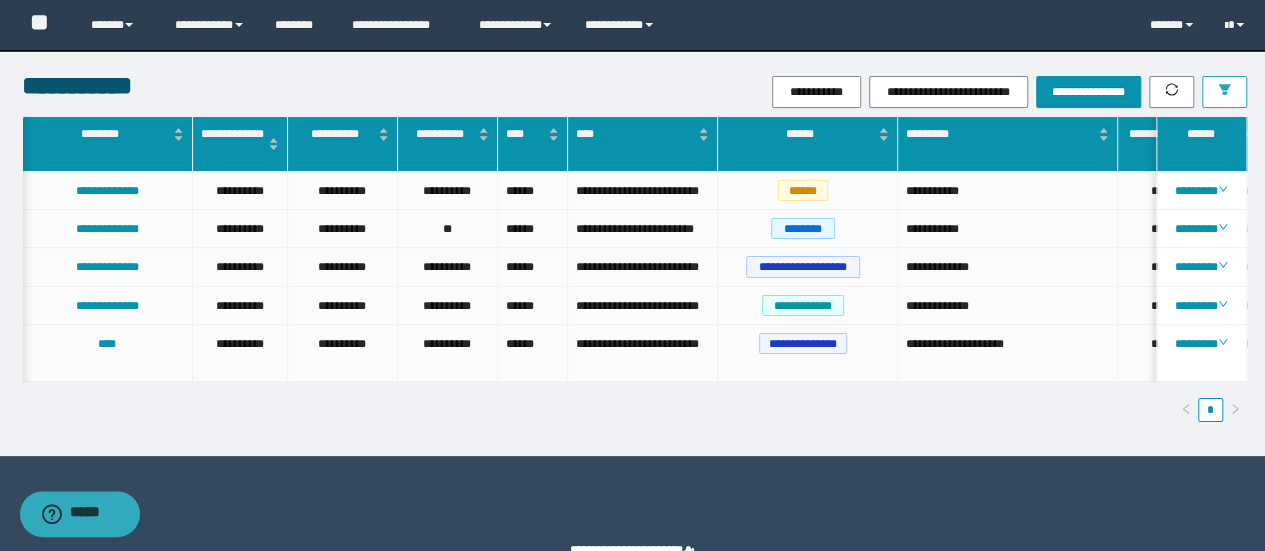 scroll, scrollTop: 0, scrollLeft: 336, axis: horizontal 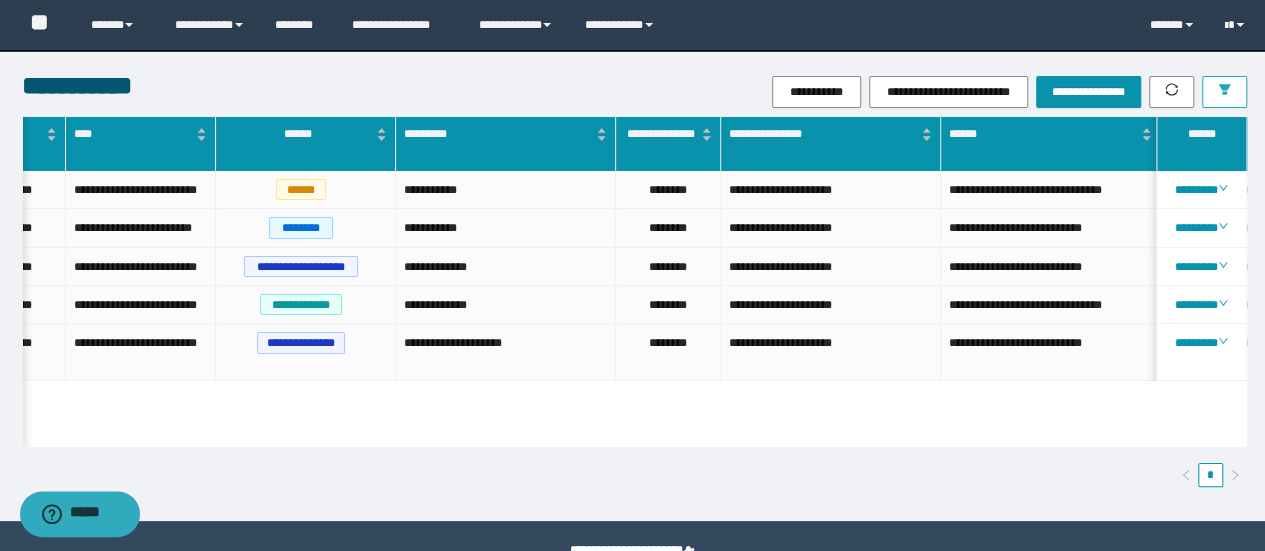 click at bounding box center (1224, 92) 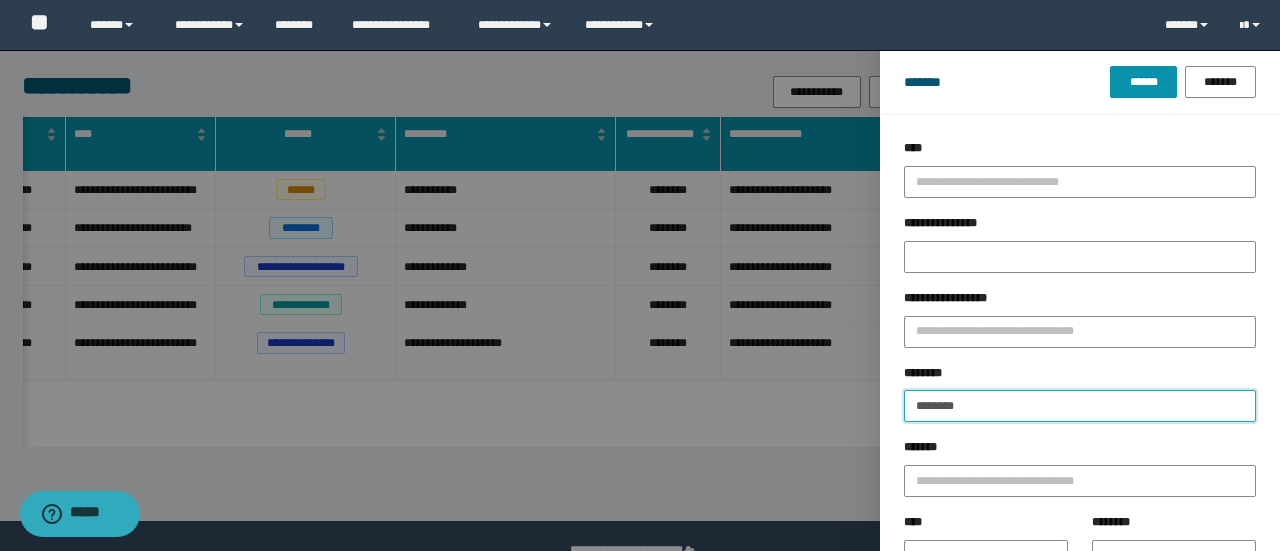 drag, startPoint x: 859, startPoint y: 407, endPoint x: 501, endPoint y: 371, distance: 359.8055 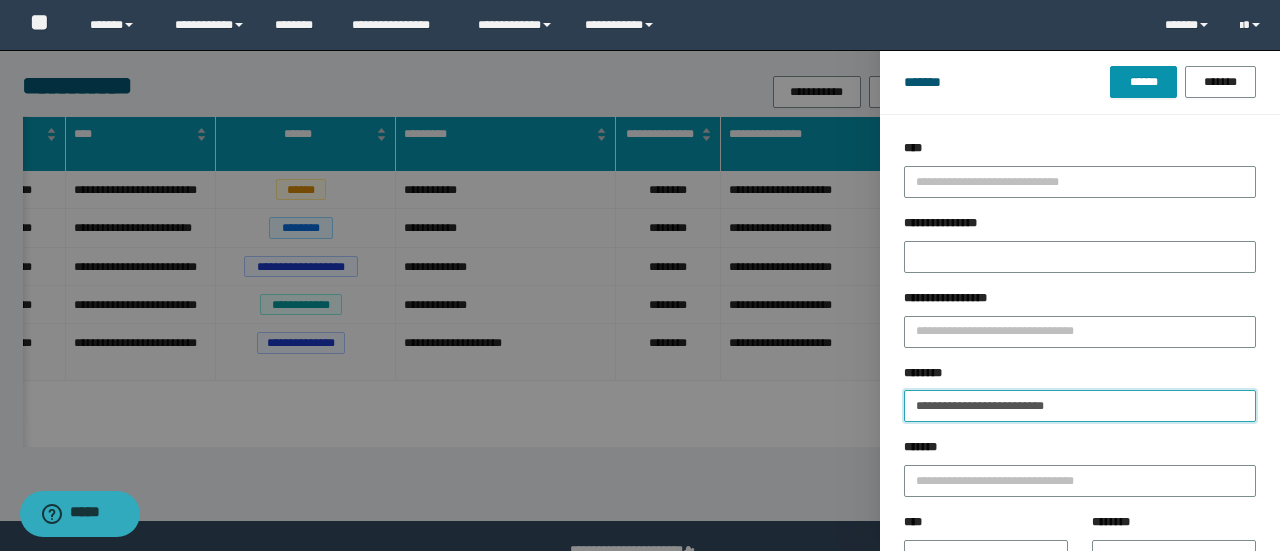 click on "**********" at bounding box center [1080, 406] 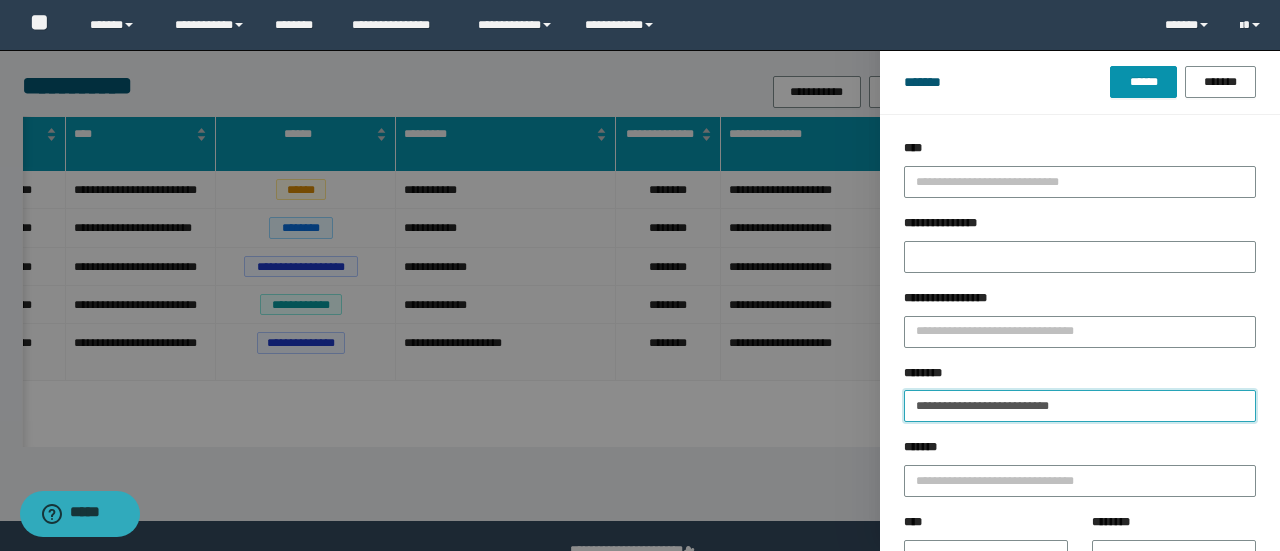 click on "******" at bounding box center (1143, 82) 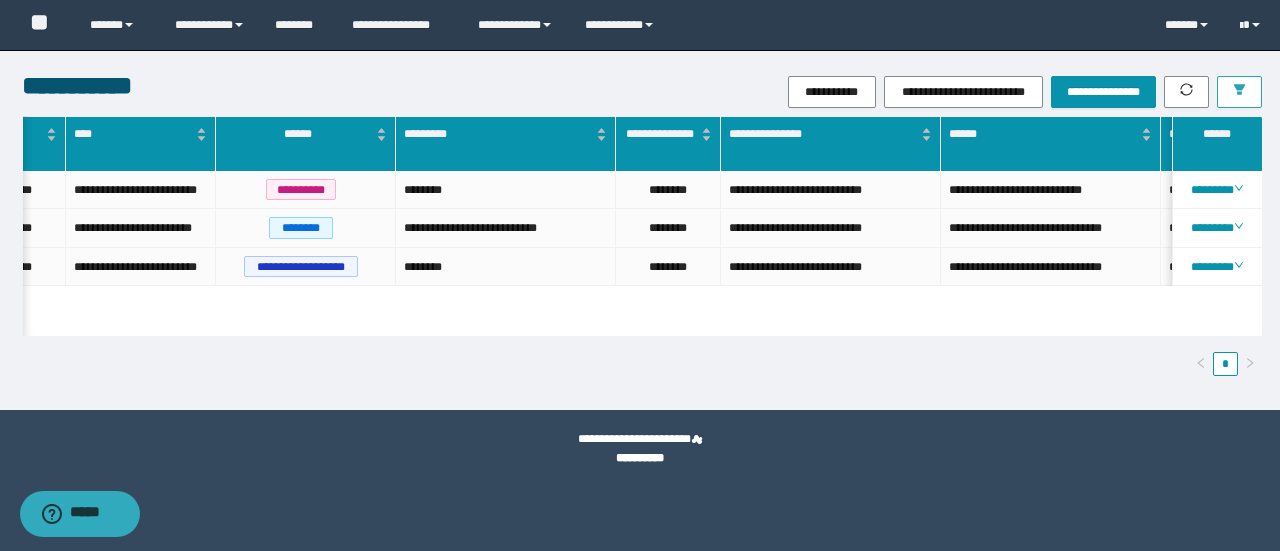 click 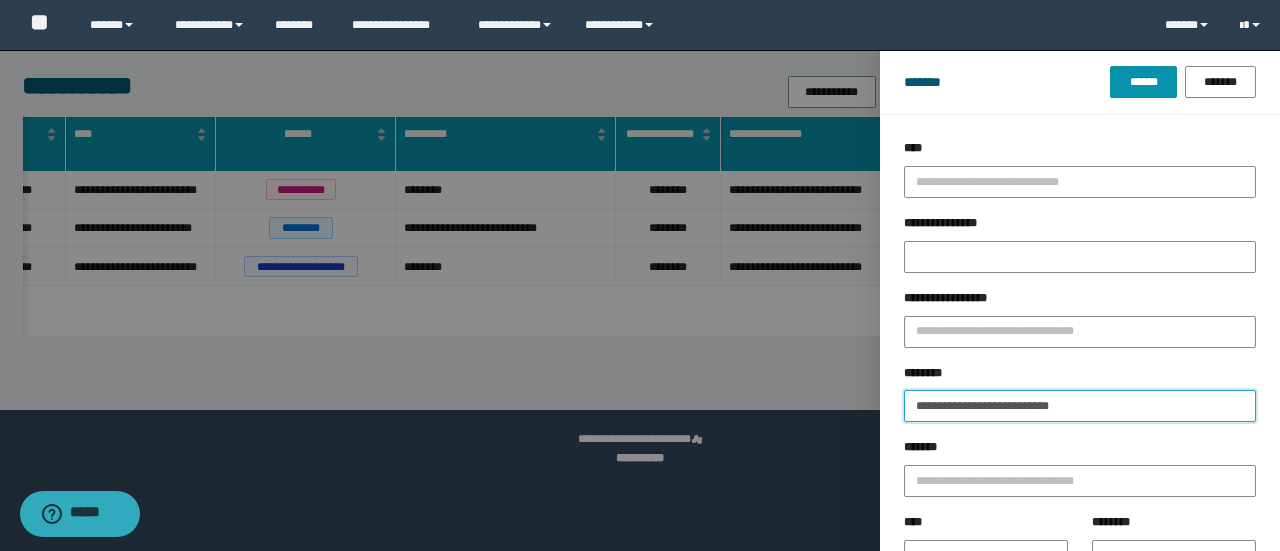 drag, startPoint x: 1095, startPoint y: 417, endPoint x: 0, endPoint y: 391, distance: 1095.3086 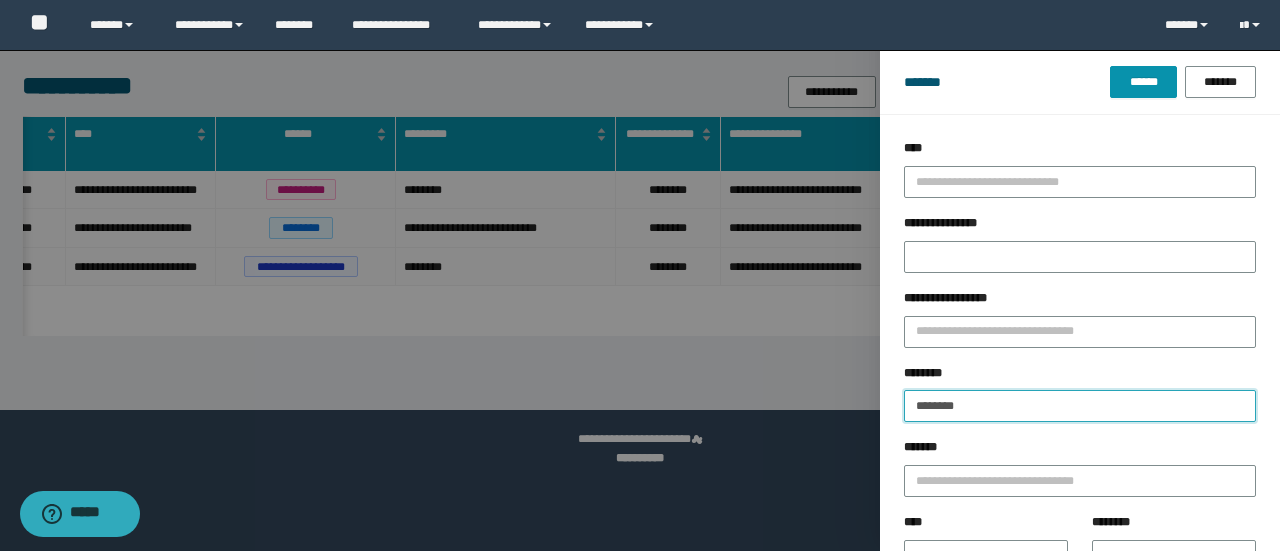 type on "********" 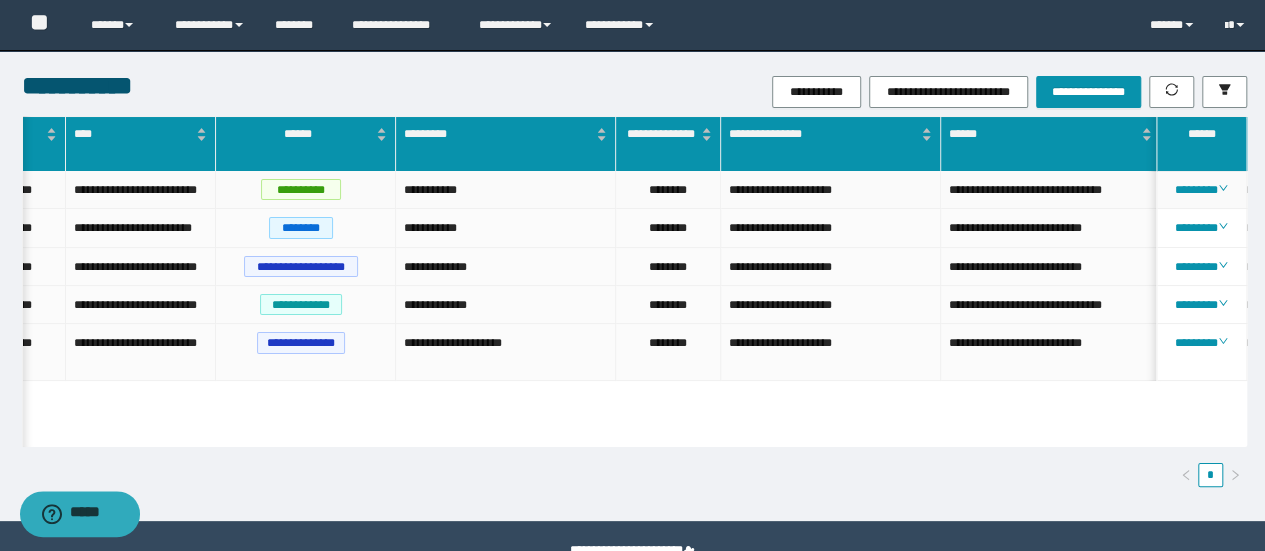 click on "********" at bounding box center [668, 190] 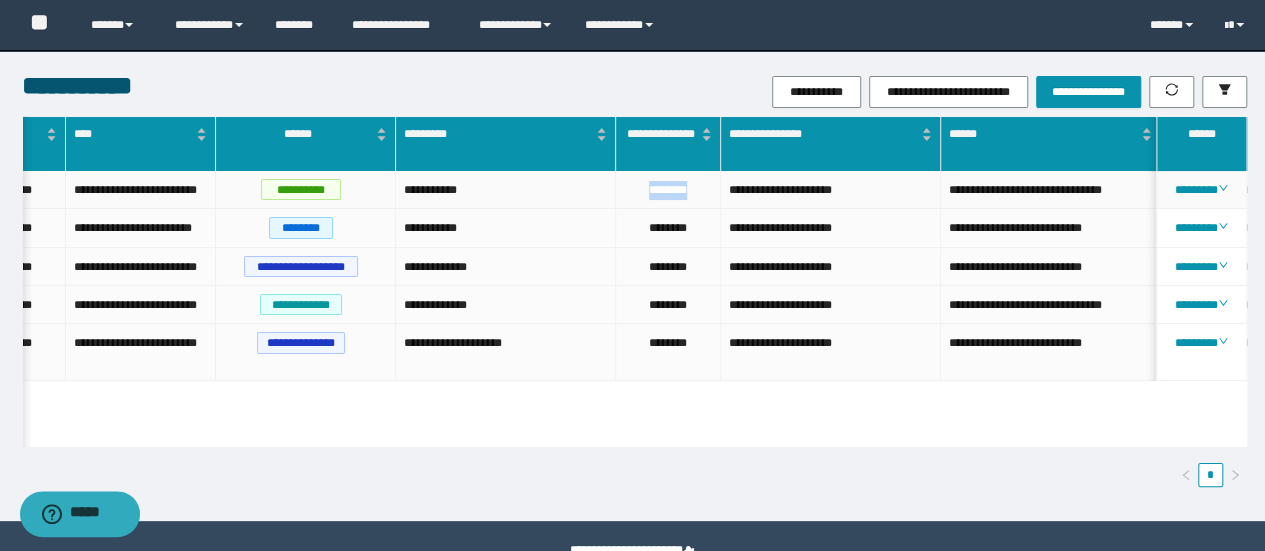 click on "********" at bounding box center [668, 190] 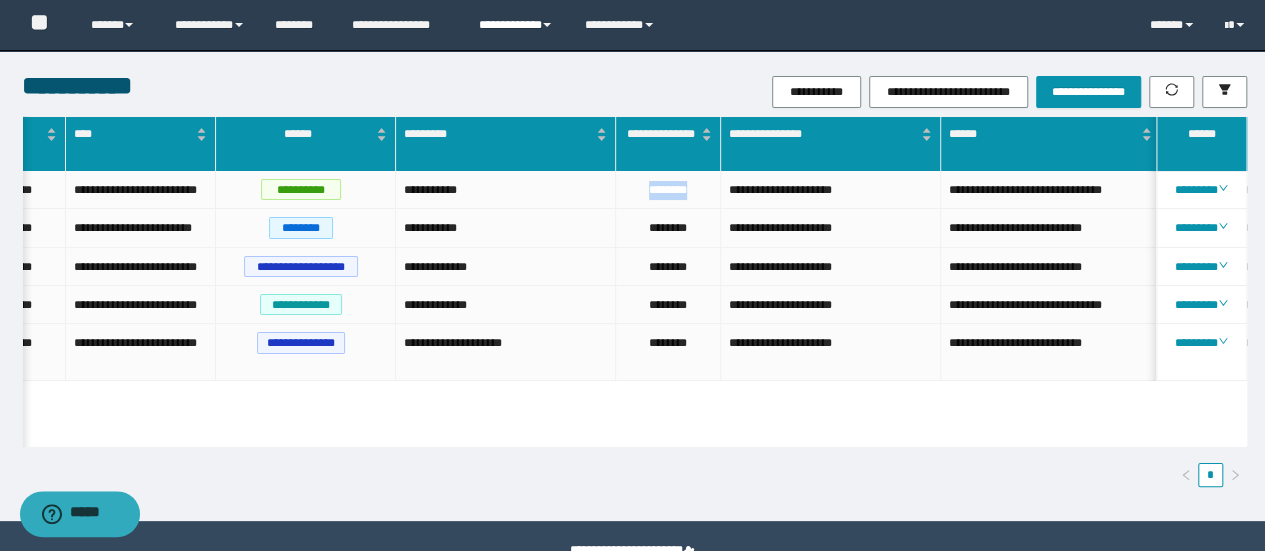 copy on "********" 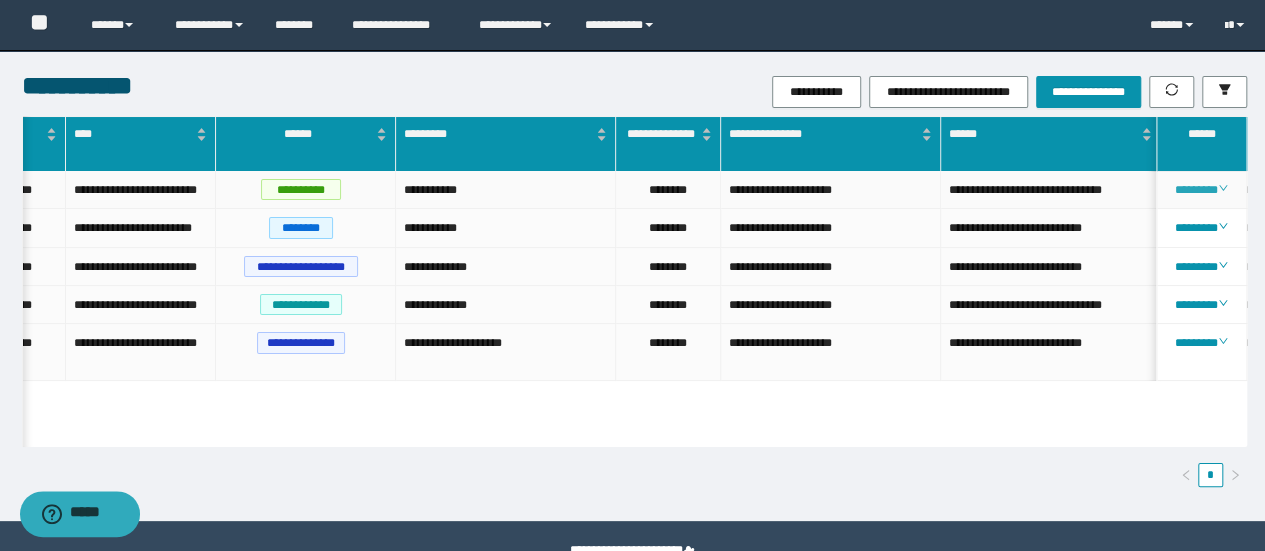 click on "********" at bounding box center (1201, 190) 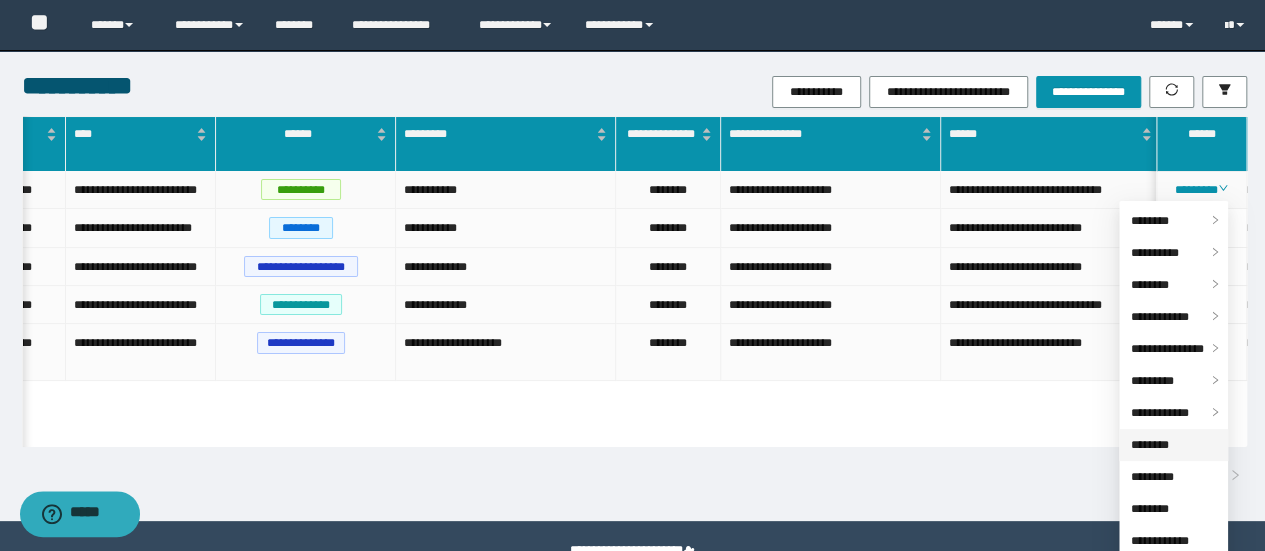 click on "********" at bounding box center (1150, 445) 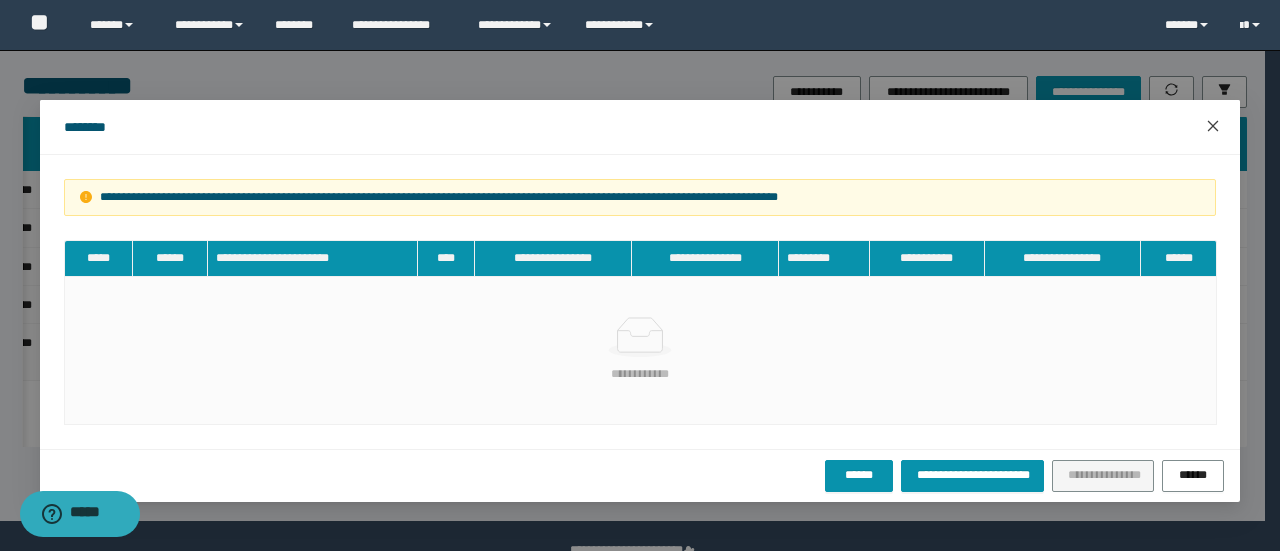 click 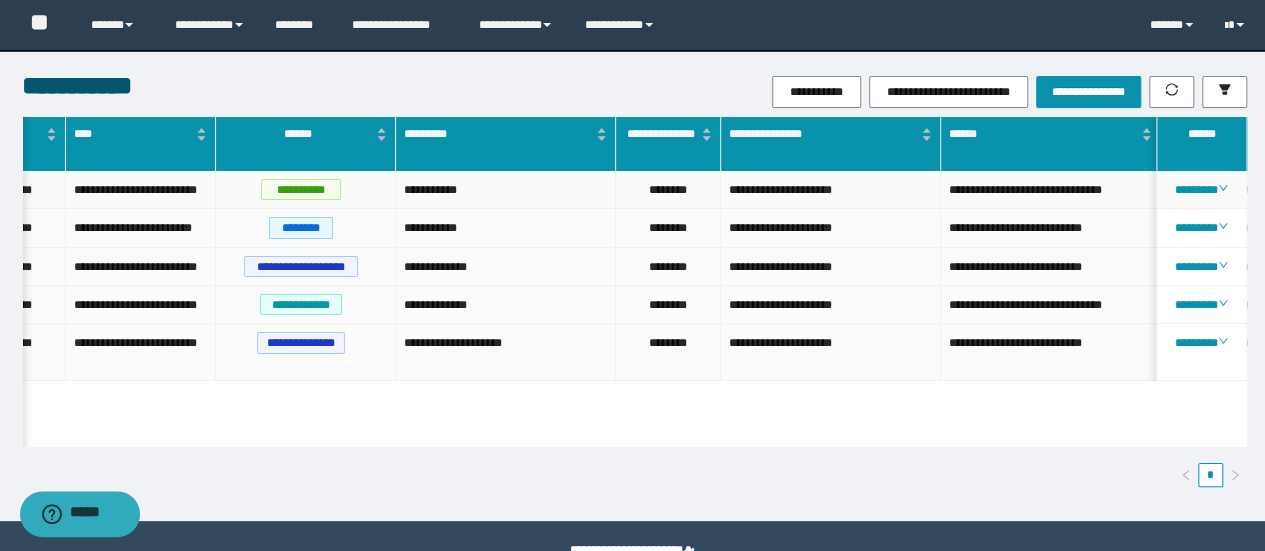 drag, startPoint x: 1207, startPoint y: 189, endPoint x: 1191, endPoint y: 214, distance: 29.681644 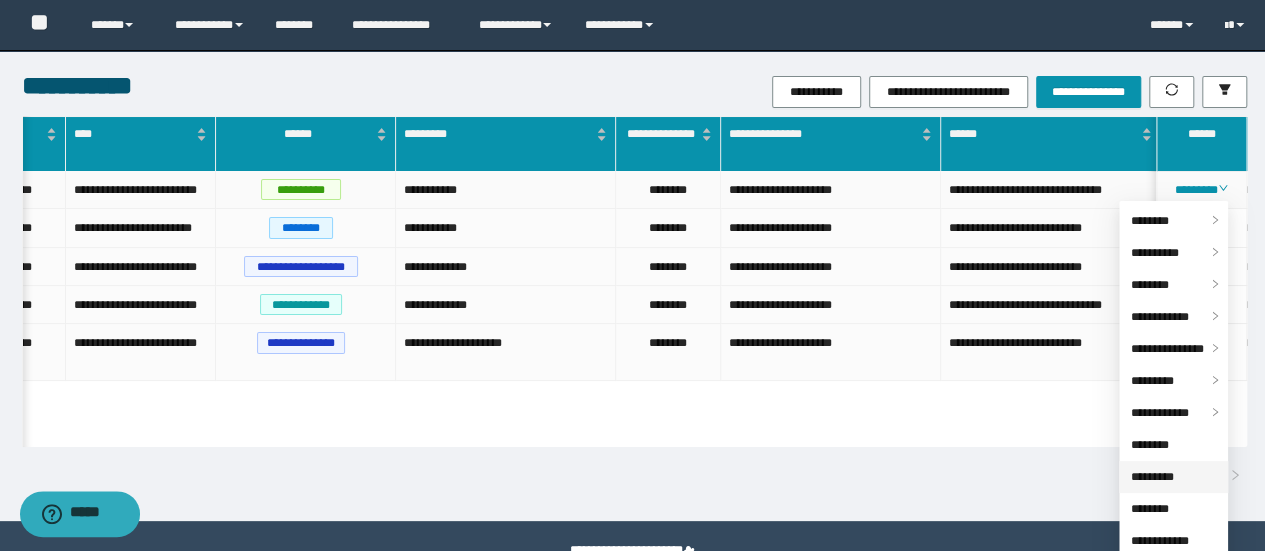 click on "*********" at bounding box center [1152, 477] 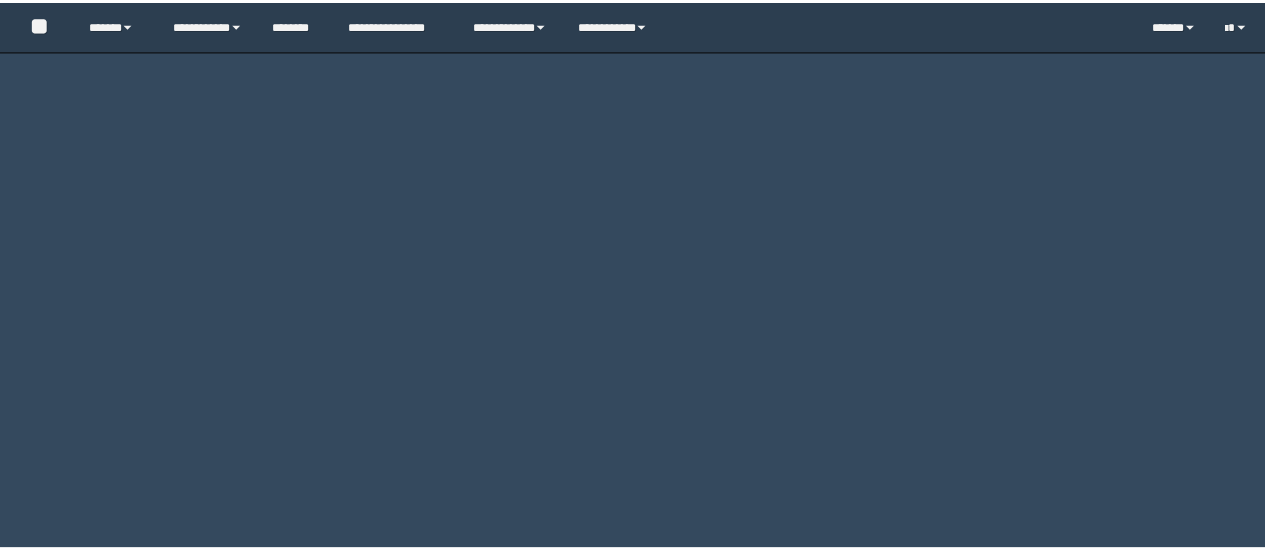 scroll, scrollTop: 0, scrollLeft: 0, axis: both 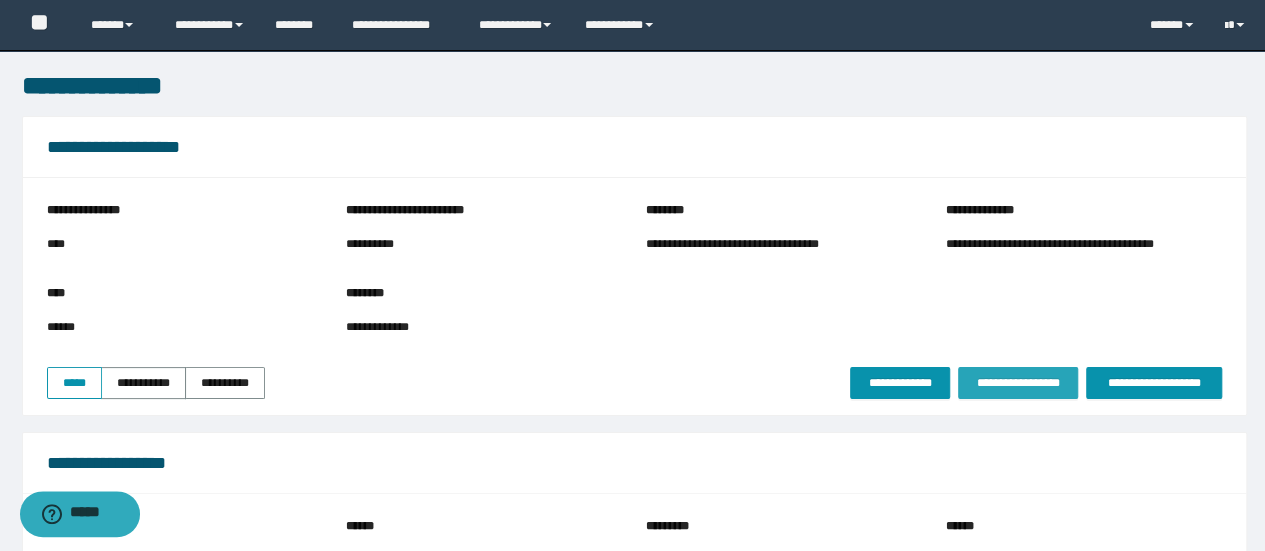 click on "**********" at bounding box center [1018, 383] 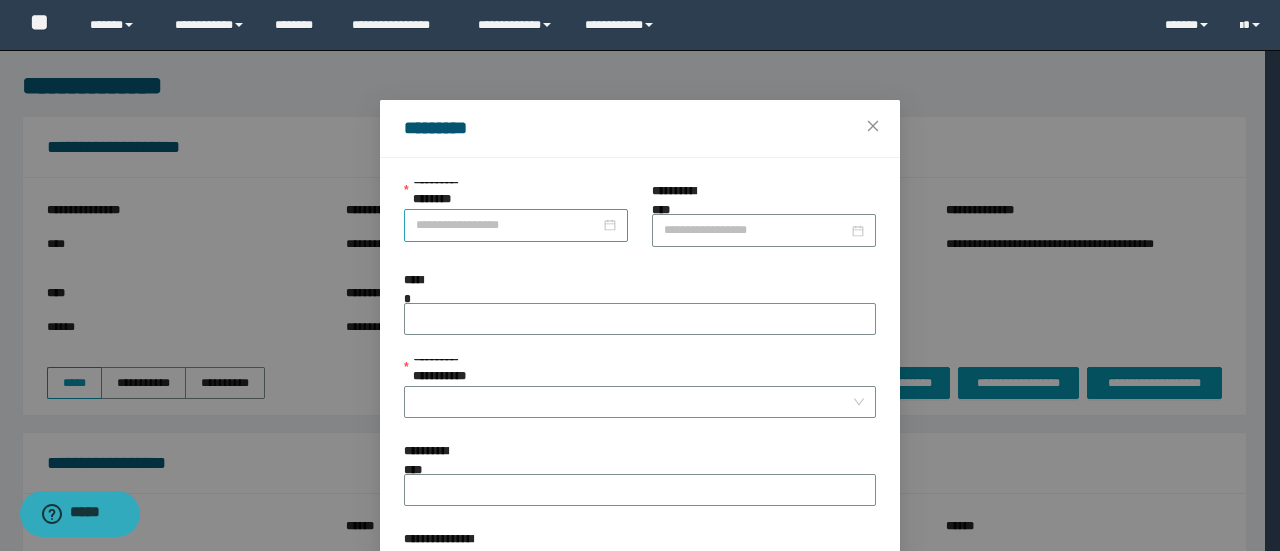 click on "**********" at bounding box center [508, 225] 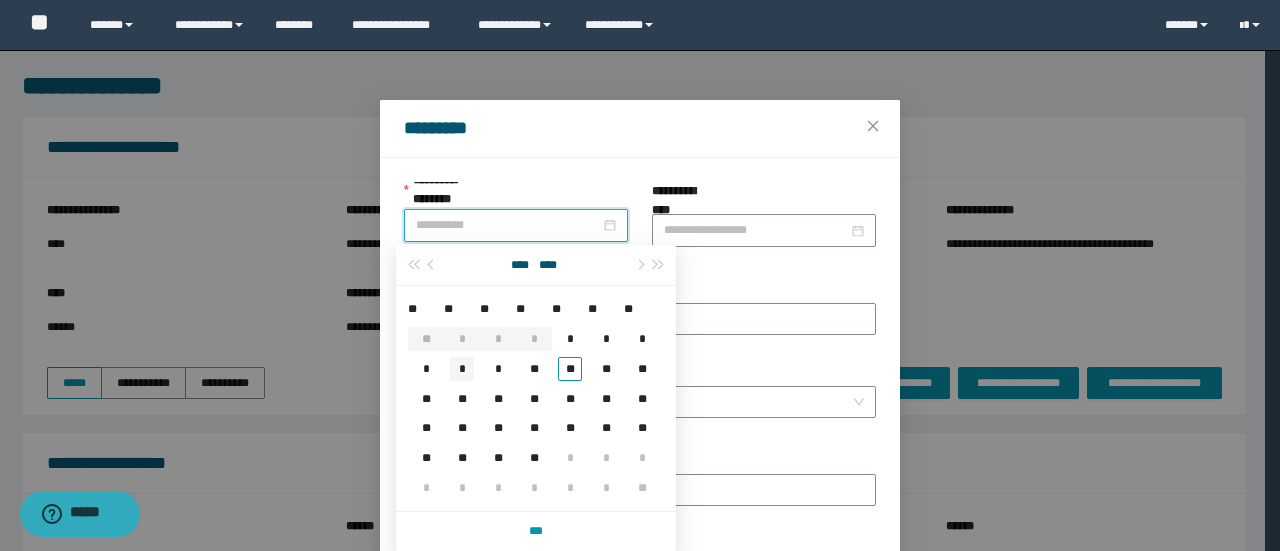 type on "**********" 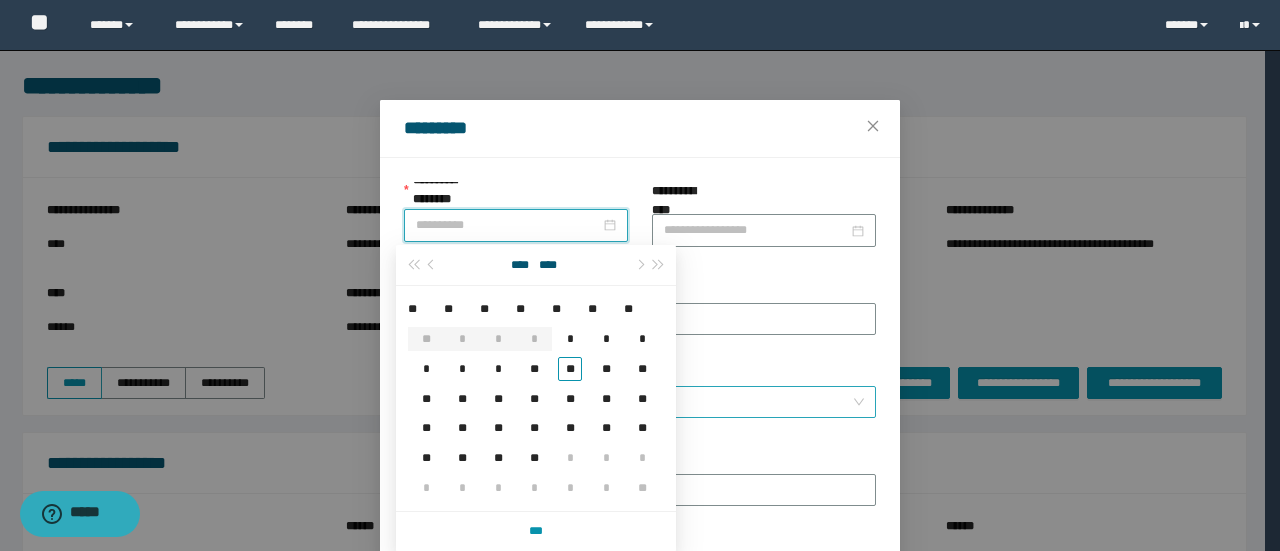 drag, startPoint x: 462, startPoint y: 367, endPoint x: 492, endPoint y: 383, distance: 34 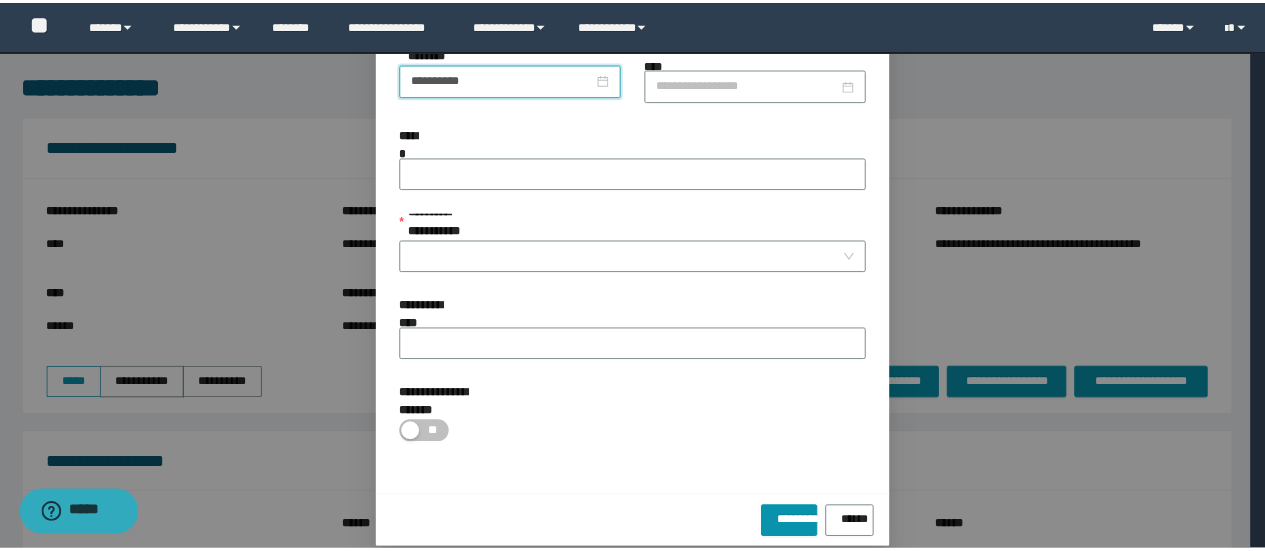 scroll, scrollTop: 146, scrollLeft: 0, axis: vertical 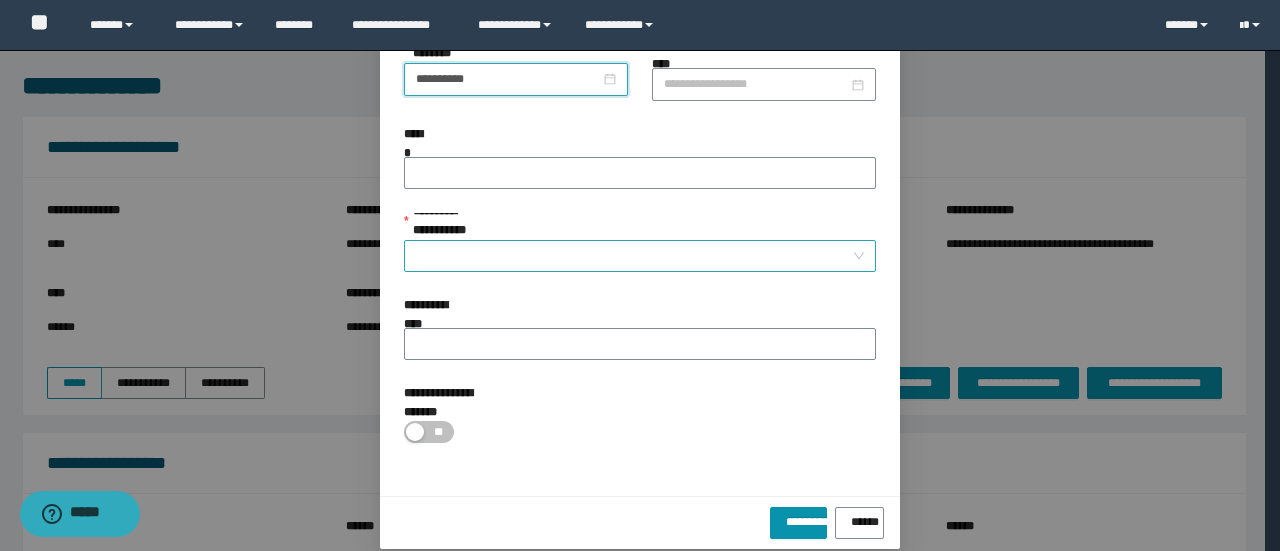 click on "**********" at bounding box center [634, 256] 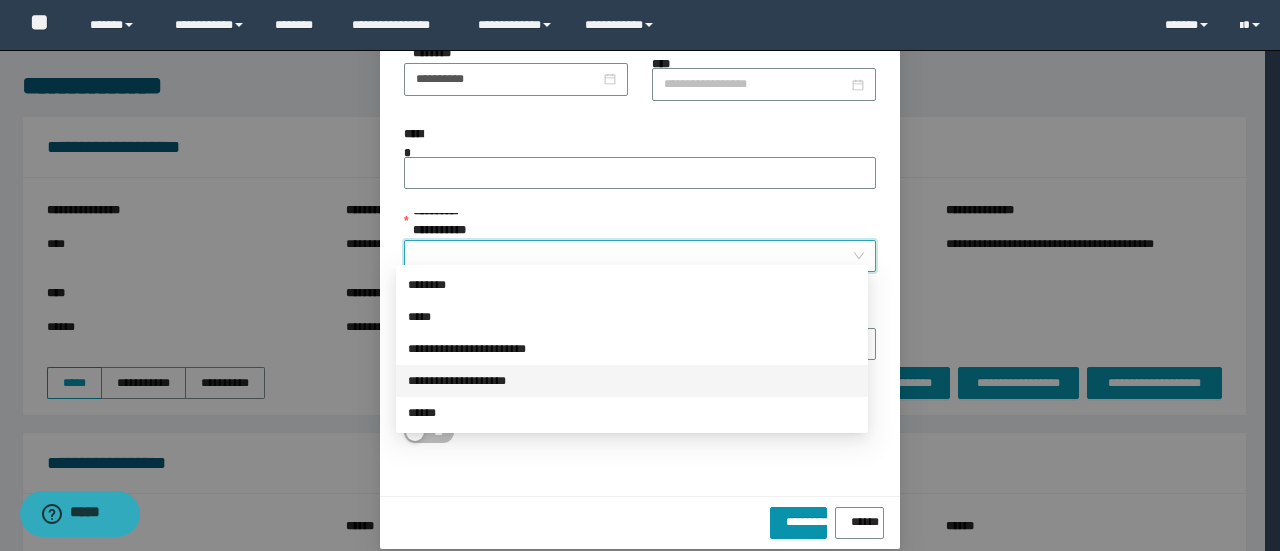 drag, startPoint x: 484, startPoint y: 378, endPoint x: 530, endPoint y: 388, distance: 47.07441 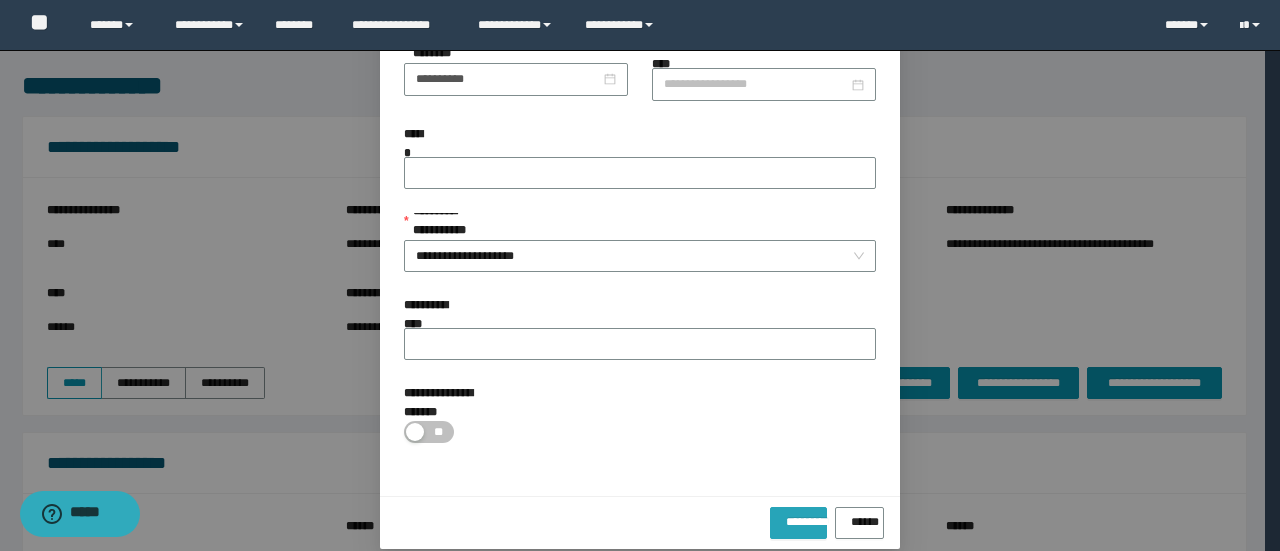 click on "*********" at bounding box center [798, 518] 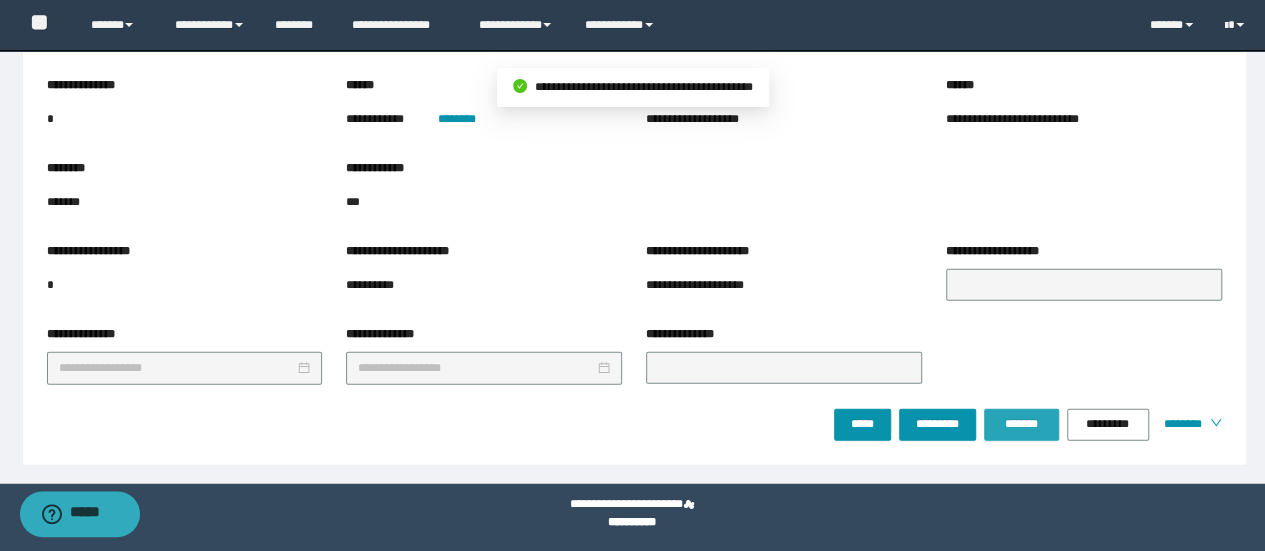 scroll, scrollTop: 2404, scrollLeft: 0, axis: vertical 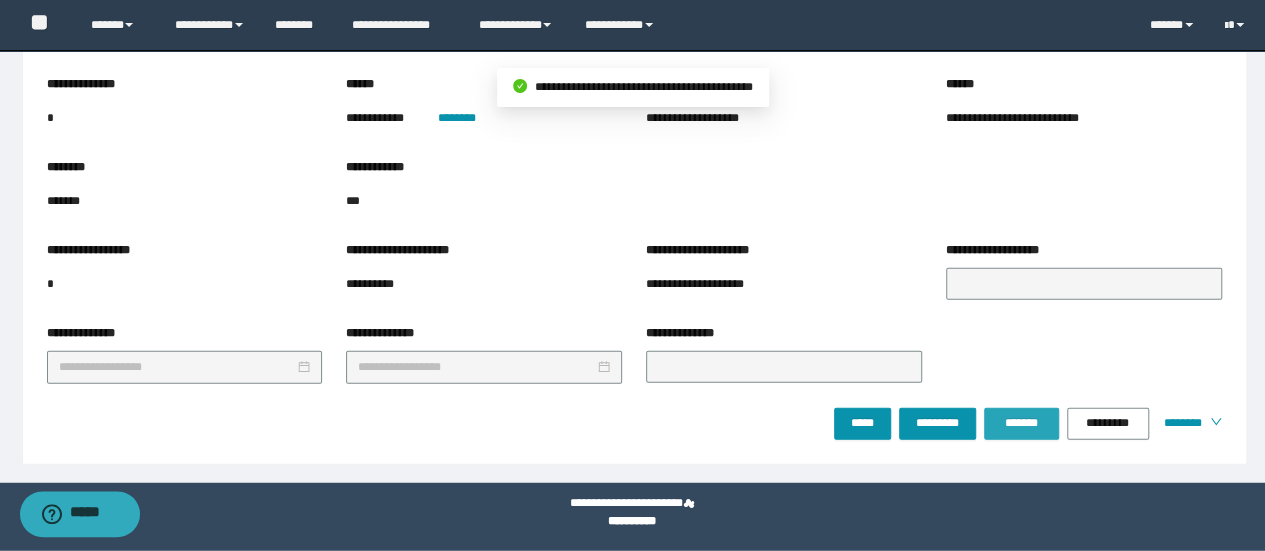 click on "*******" at bounding box center [1021, 423] 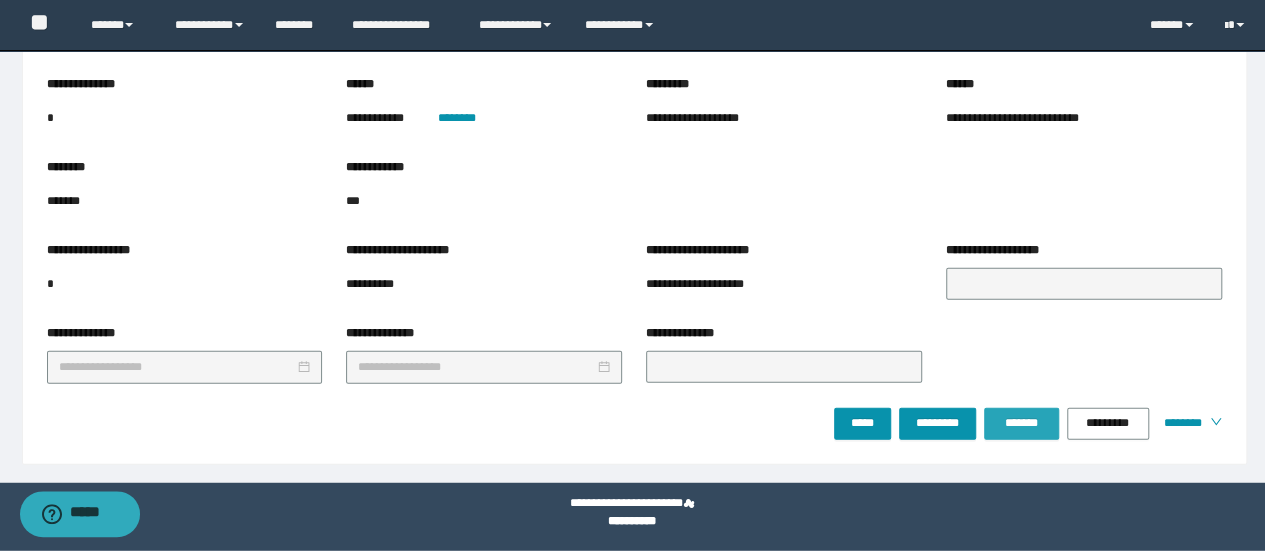 click on "*******" at bounding box center (1021, 423) 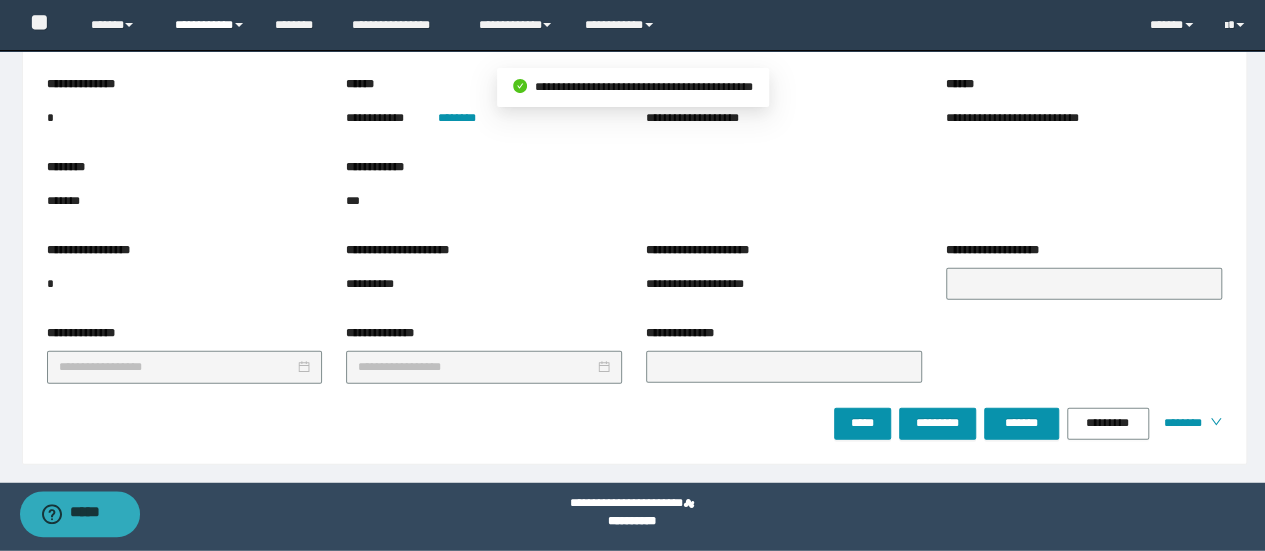click on "**********" at bounding box center [210, 25] 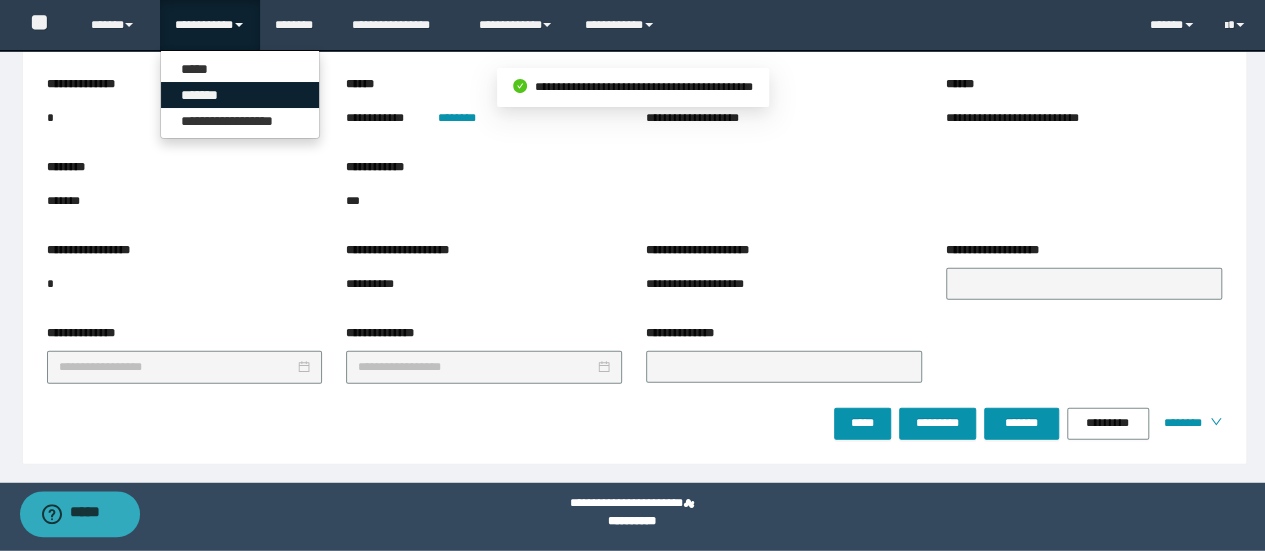 click on "*******" at bounding box center (240, 95) 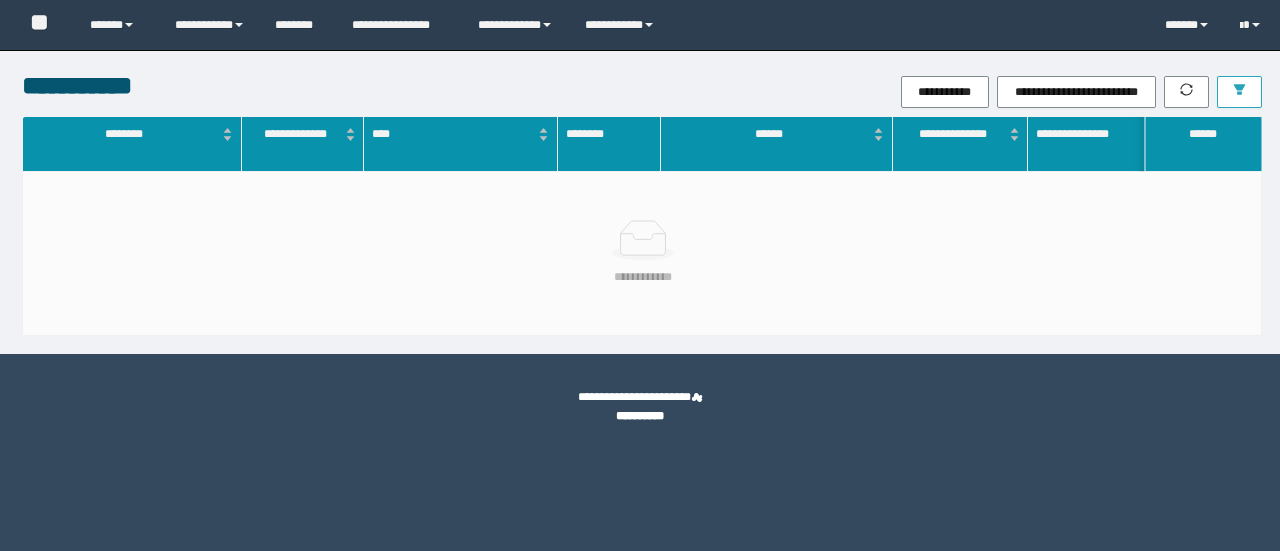 scroll, scrollTop: 0, scrollLeft: 0, axis: both 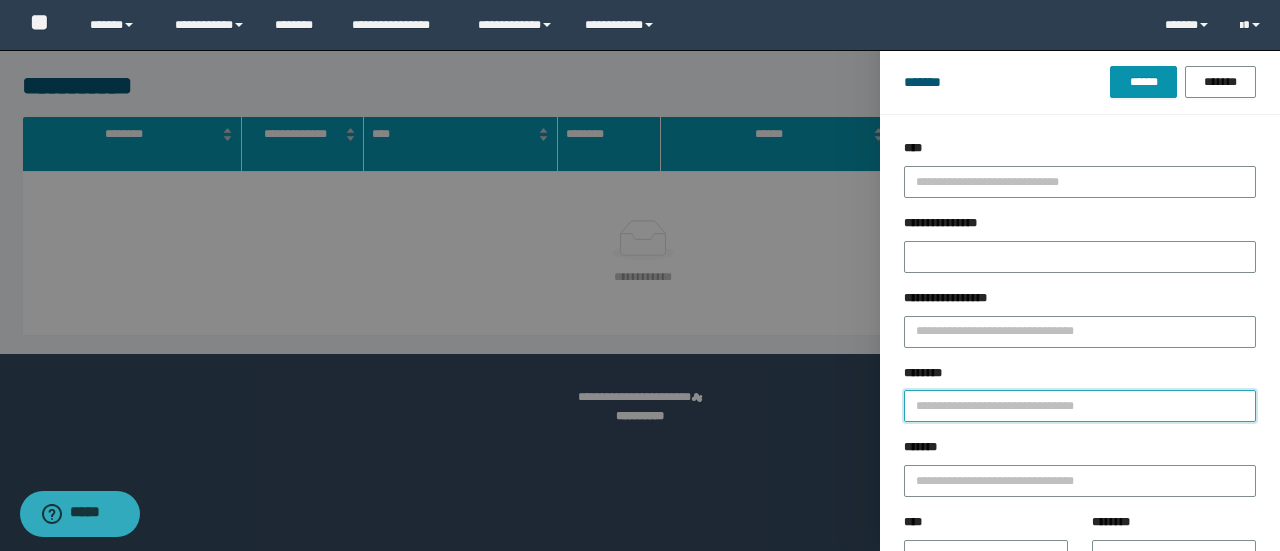 click on "********" at bounding box center (1080, 406) 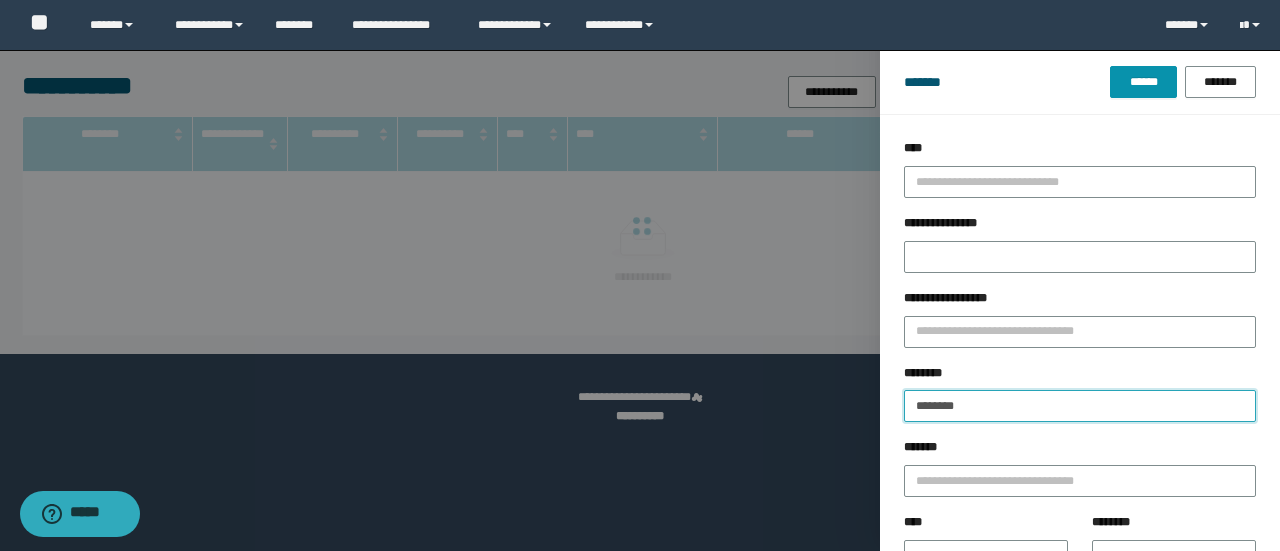 type on "********" 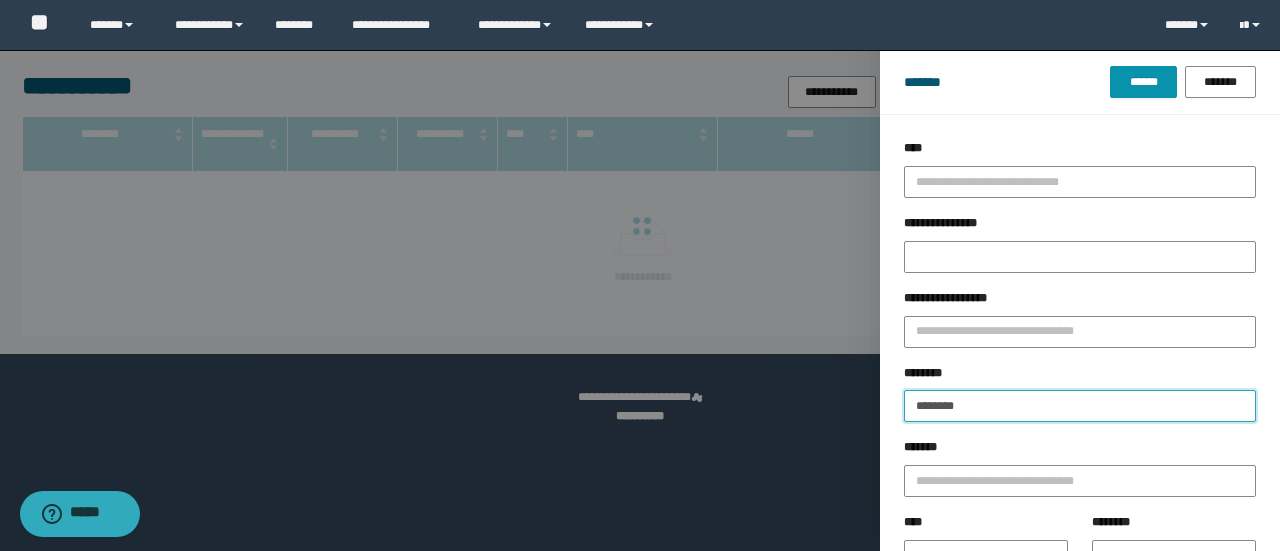 click on "******" at bounding box center [1143, 82] 